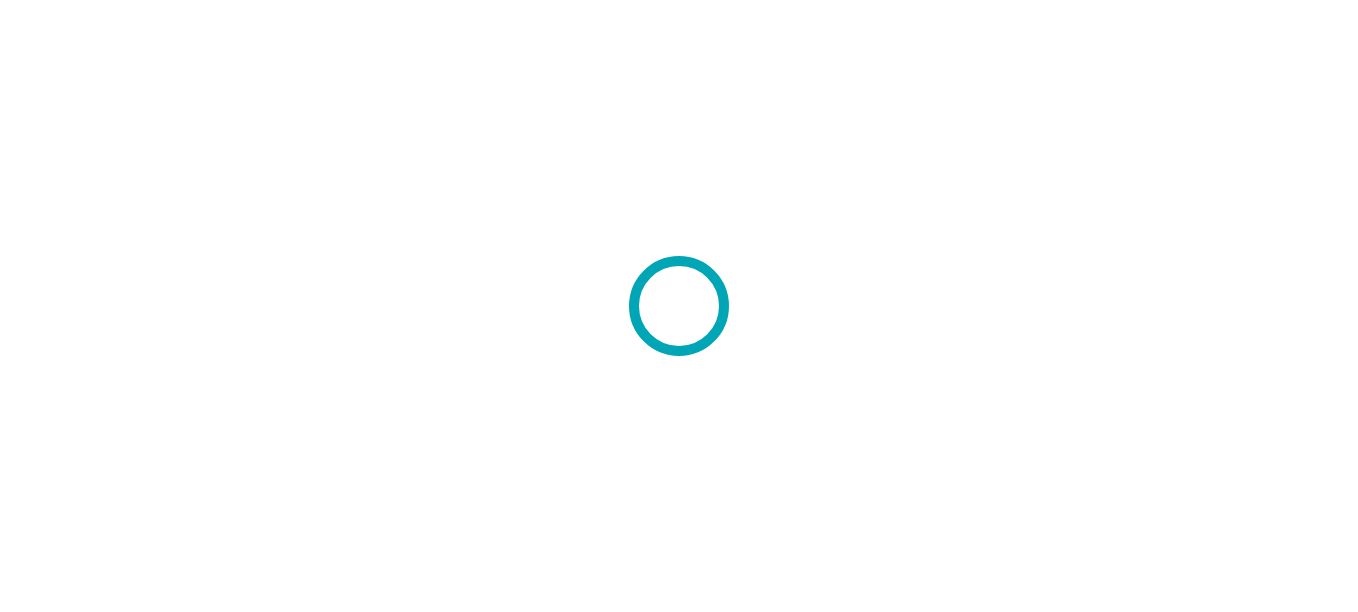 scroll, scrollTop: 0, scrollLeft: 0, axis: both 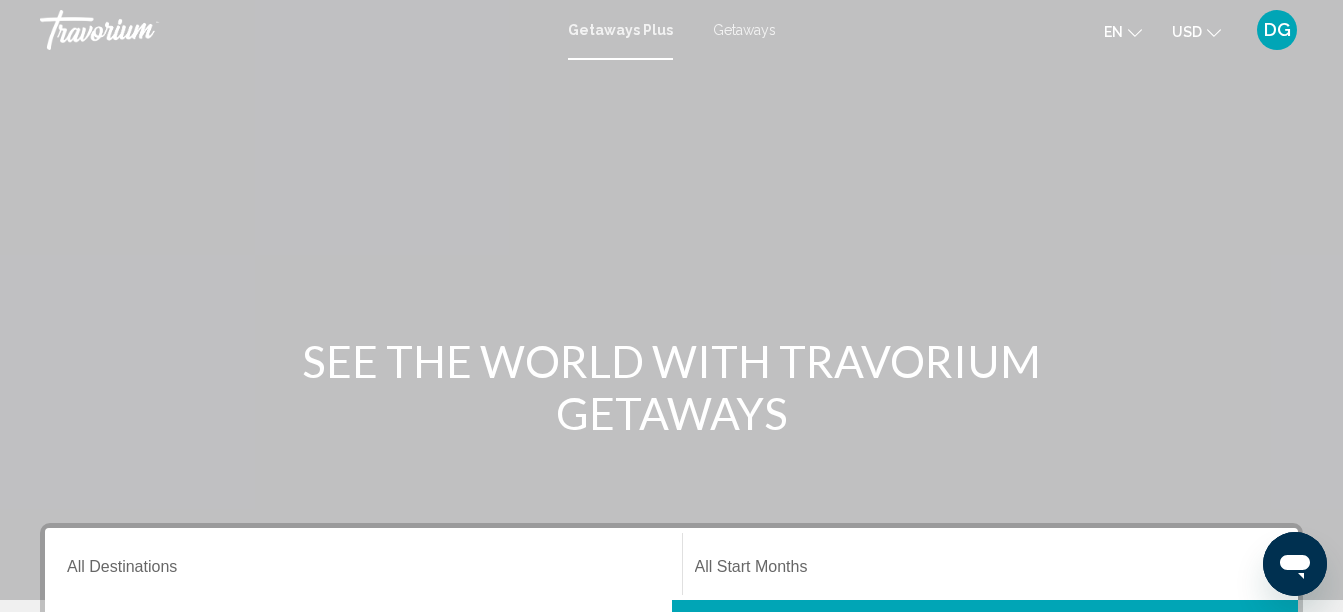 click on "Getaways" at bounding box center [744, 30] 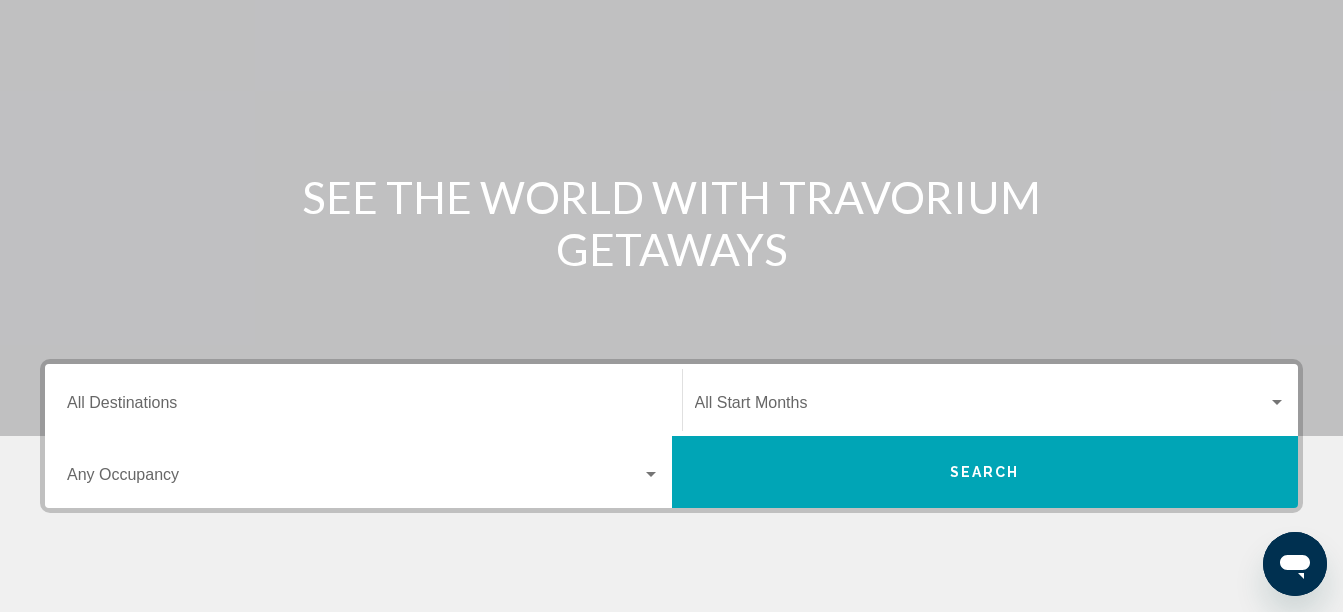scroll, scrollTop: 0, scrollLeft: 0, axis: both 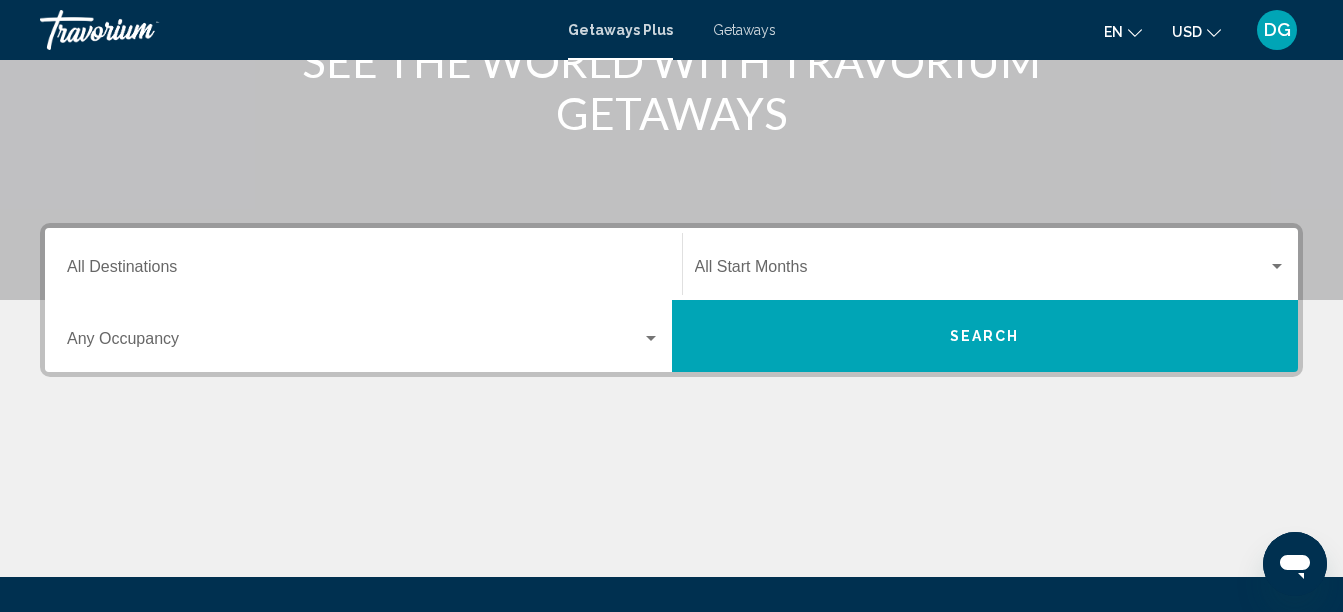 click on "Search" at bounding box center (985, 337) 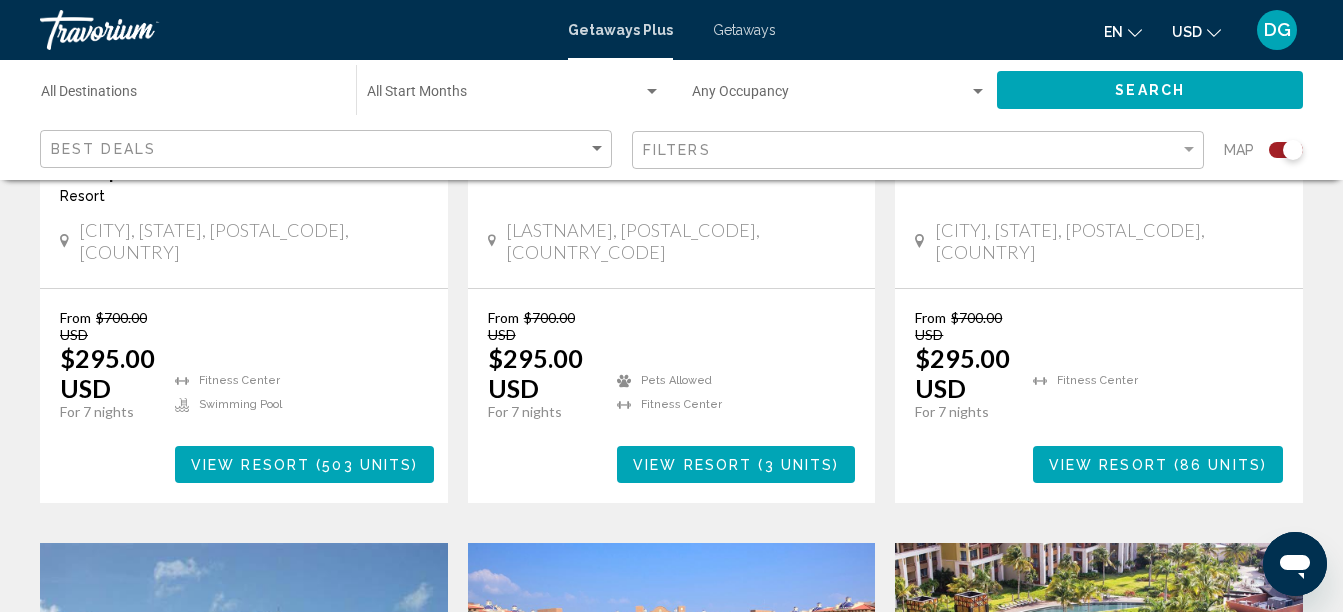 scroll, scrollTop: 2600, scrollLeft: 0, axis: vertical 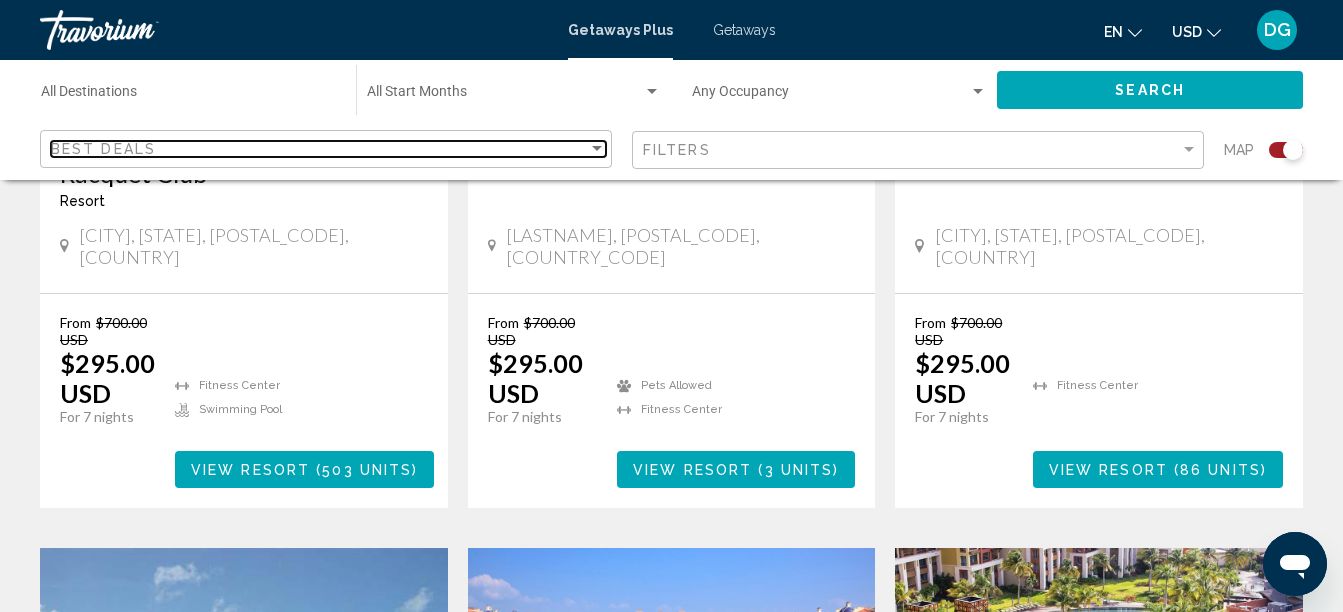 click at bounding box center [597, 149] 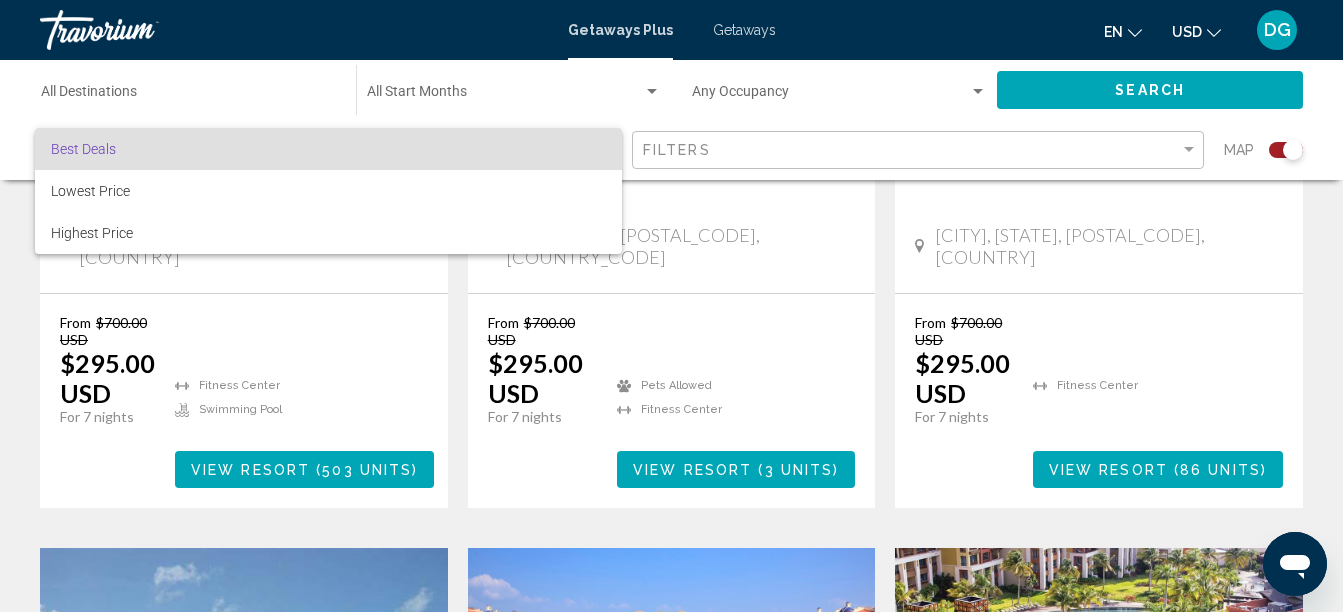 click at bounding box center (671, 306) 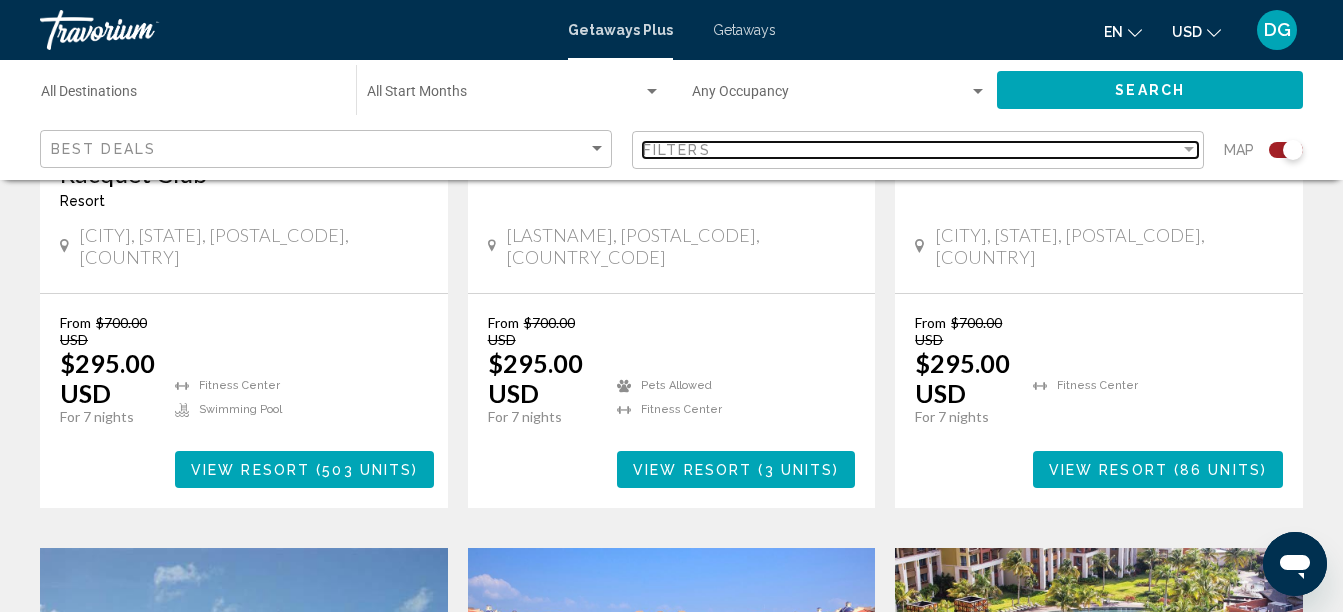 click on "Filters" at bounding box center [911, 150] 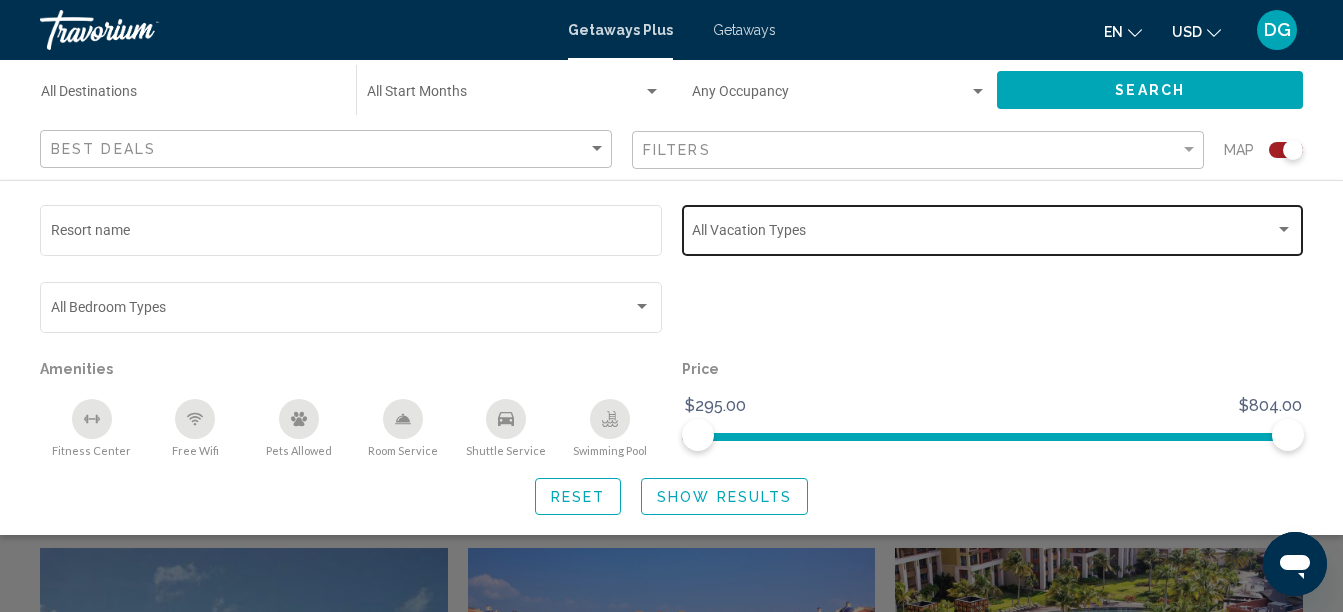 click on "Vacation Types All Vacation Types" at bounding box center (992, 228) 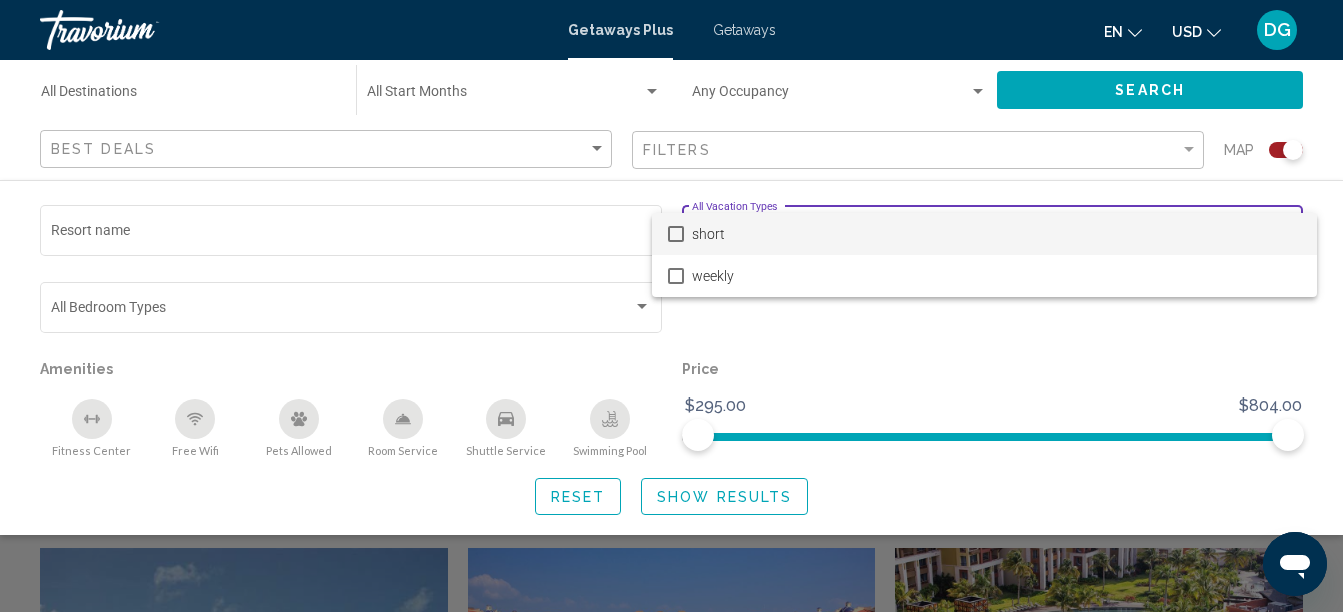 click at bounding box center (671, 306) 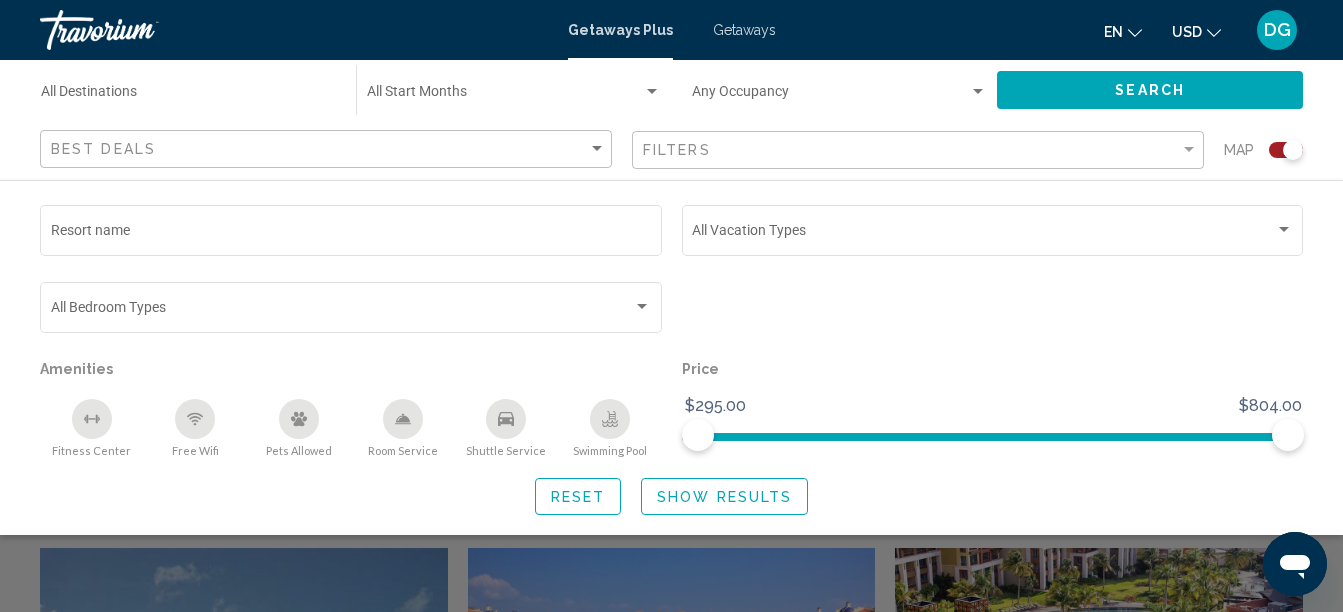 scroll, scrollTop: 2700, scrollLeft: 0, axis: vertical 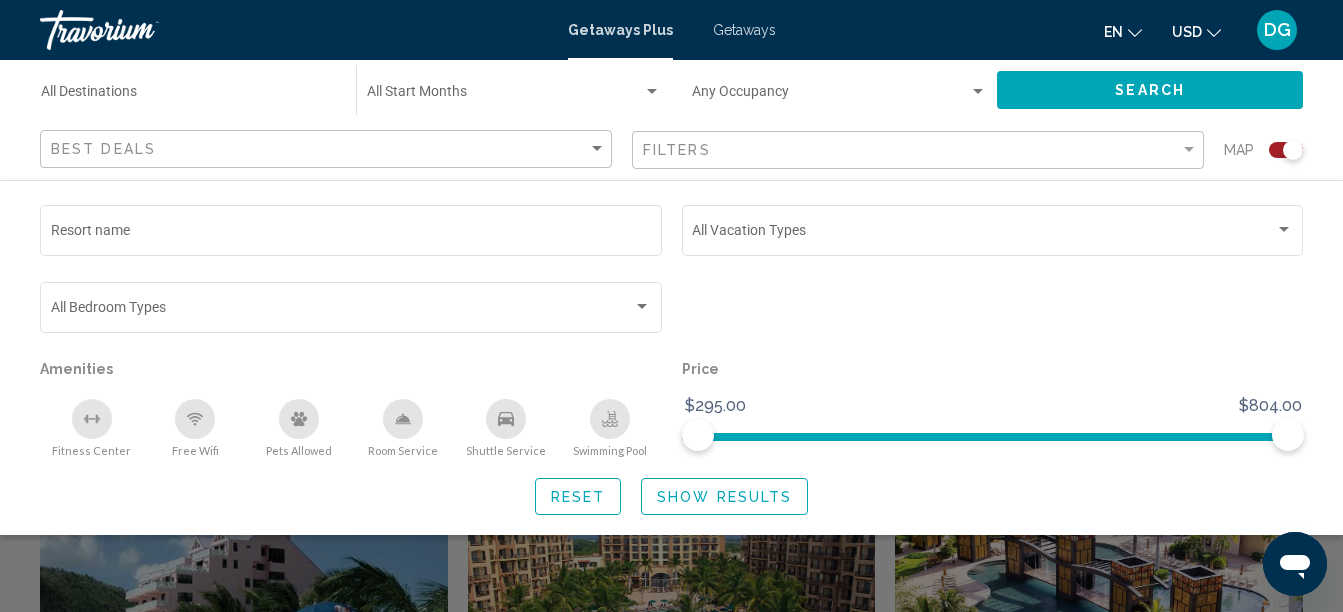 click at bounding box center (506, 419) 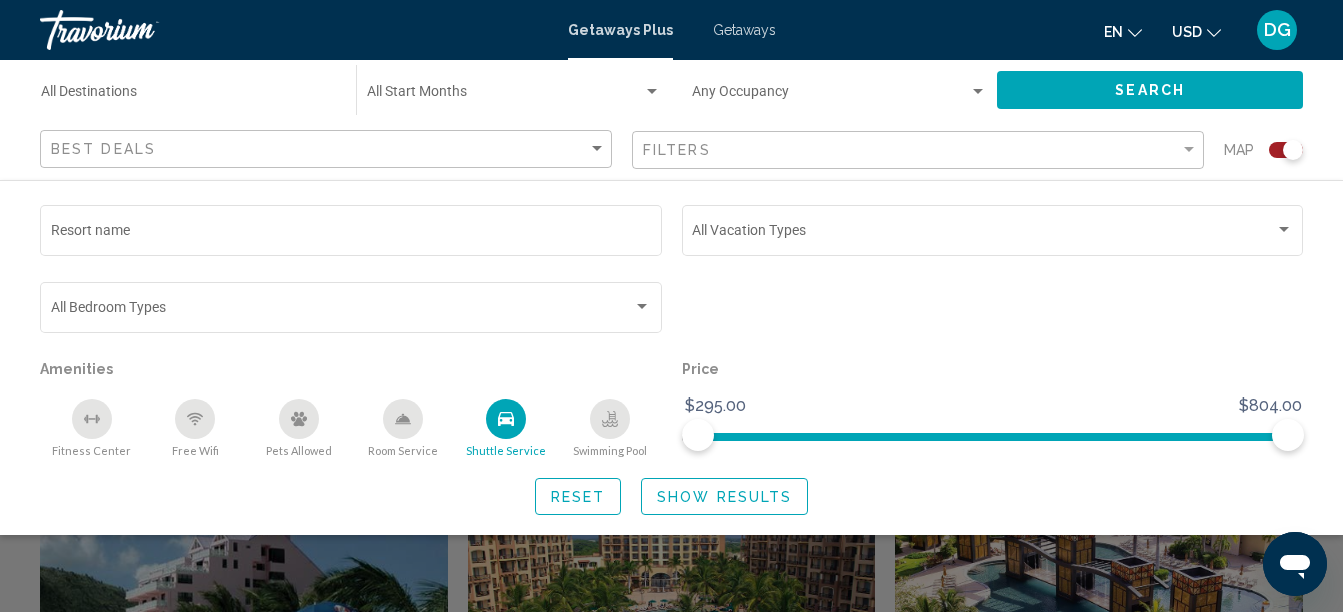 click at bounding box center [403, 419] 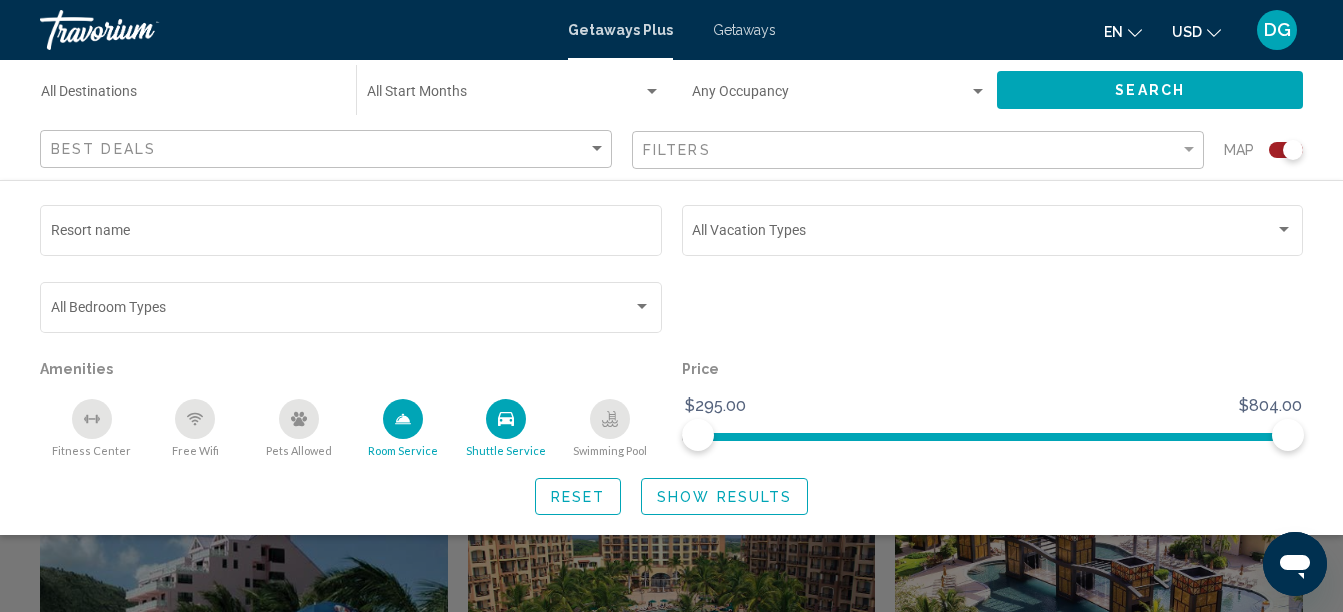 click at bounding box center [195, 419] 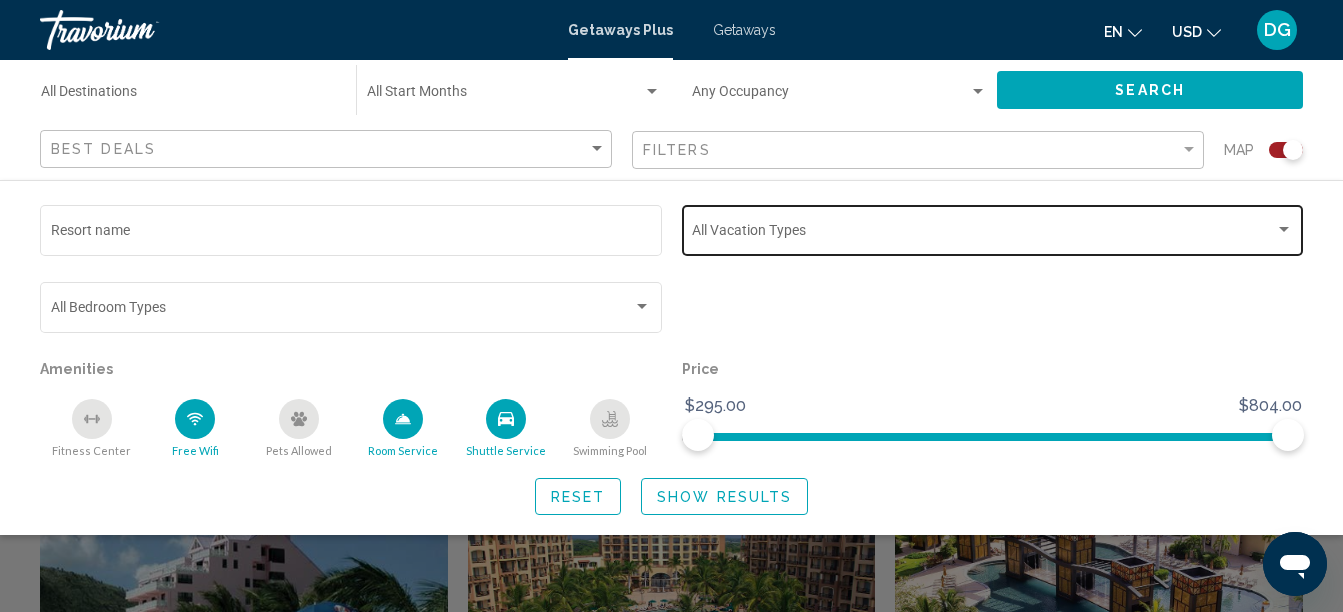 click at bounding box center [983, 234] 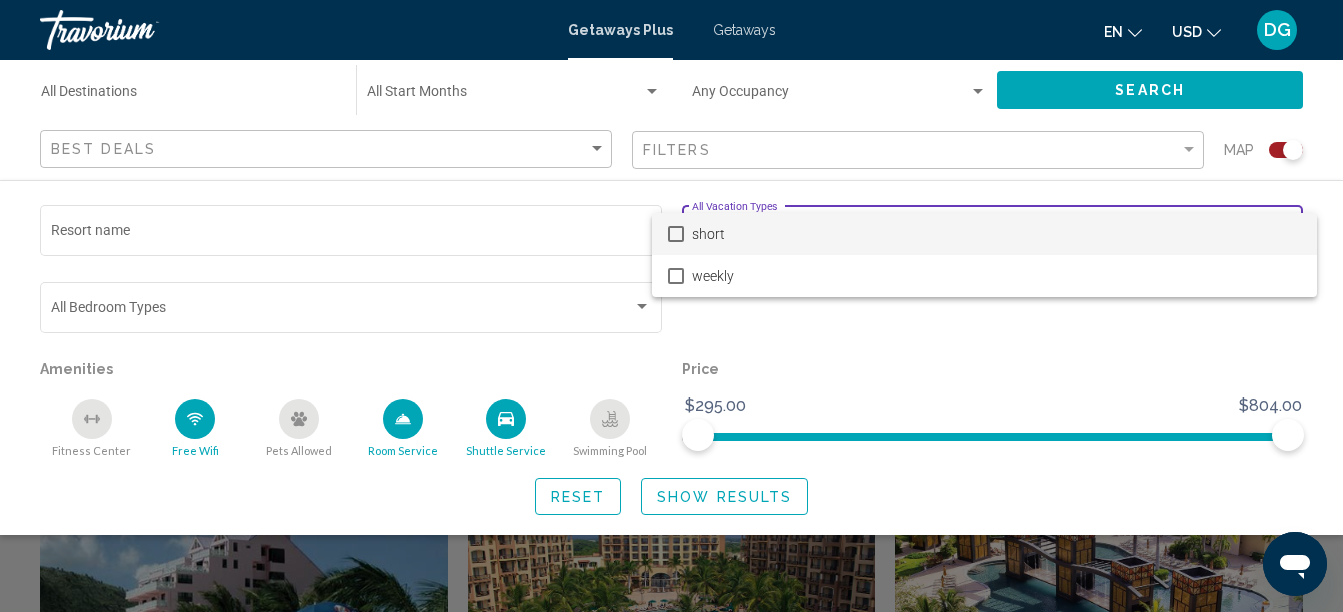click on "short" at bounding box center [996, 234] 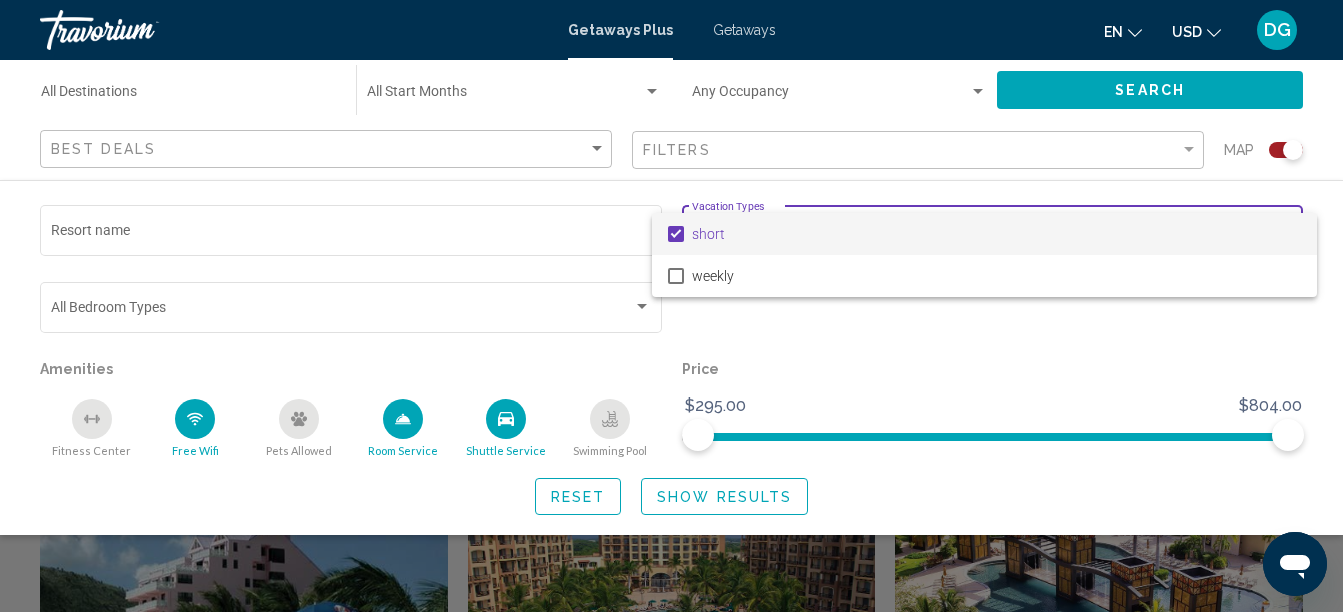 click at bounding box center [671, 306] 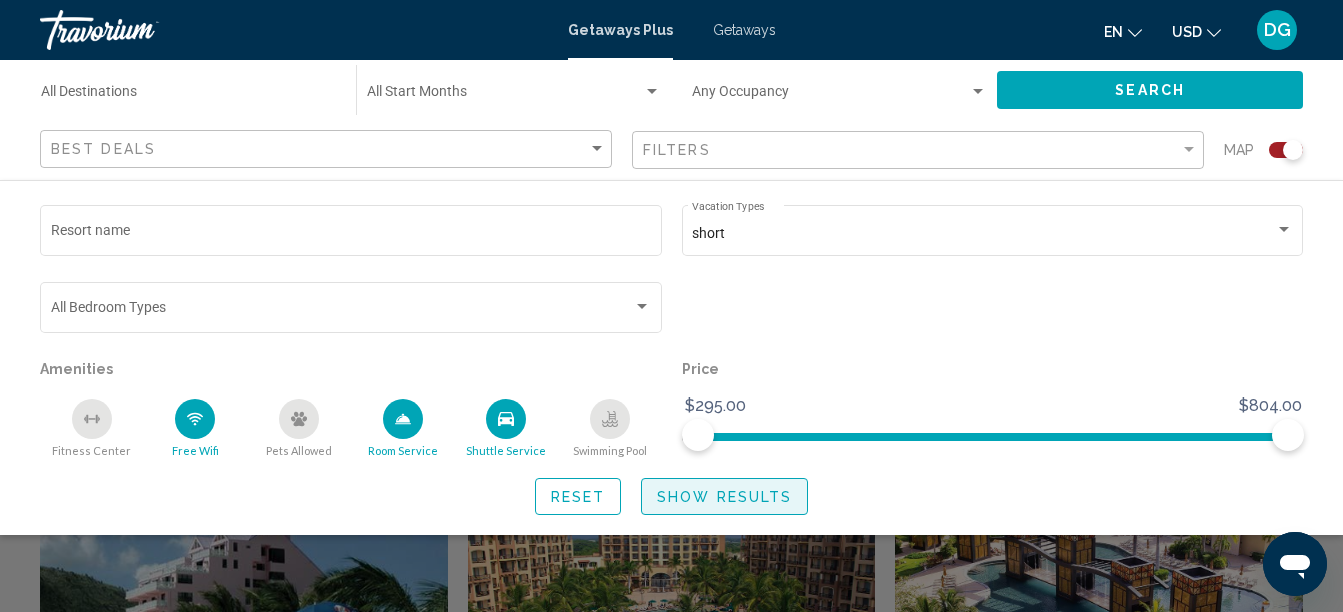 click on "Show Results" at bounding box center [724, 497] 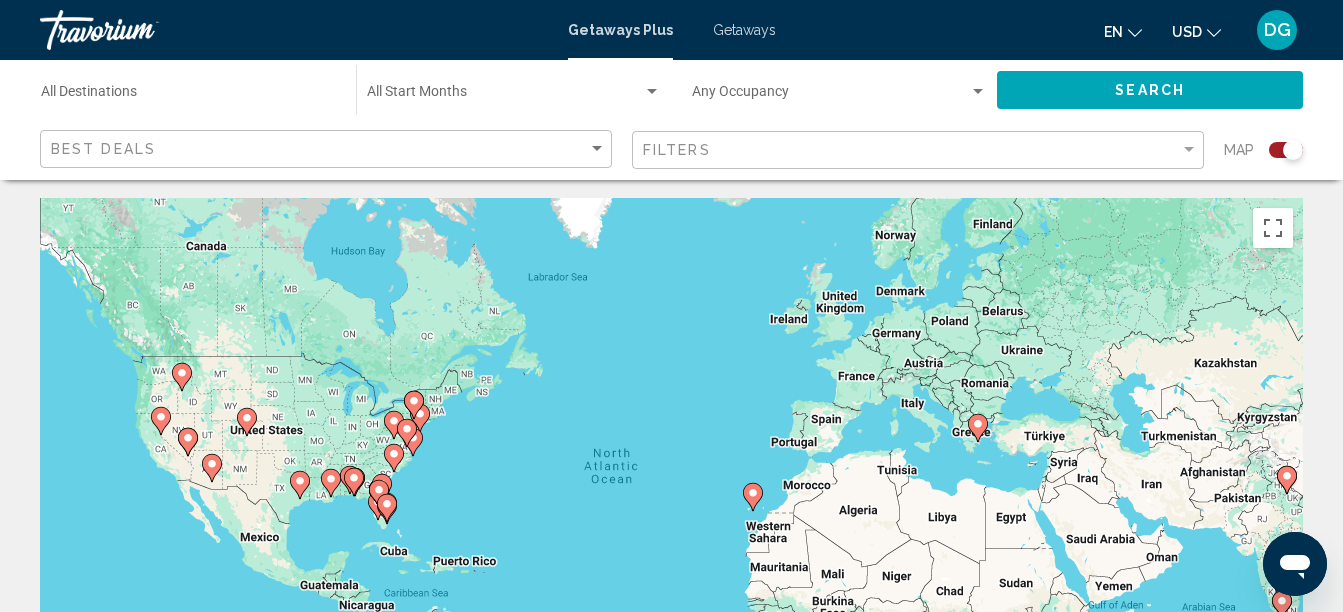 scroll, scrollTop: 0, scrollLeft: 0, axis: both 